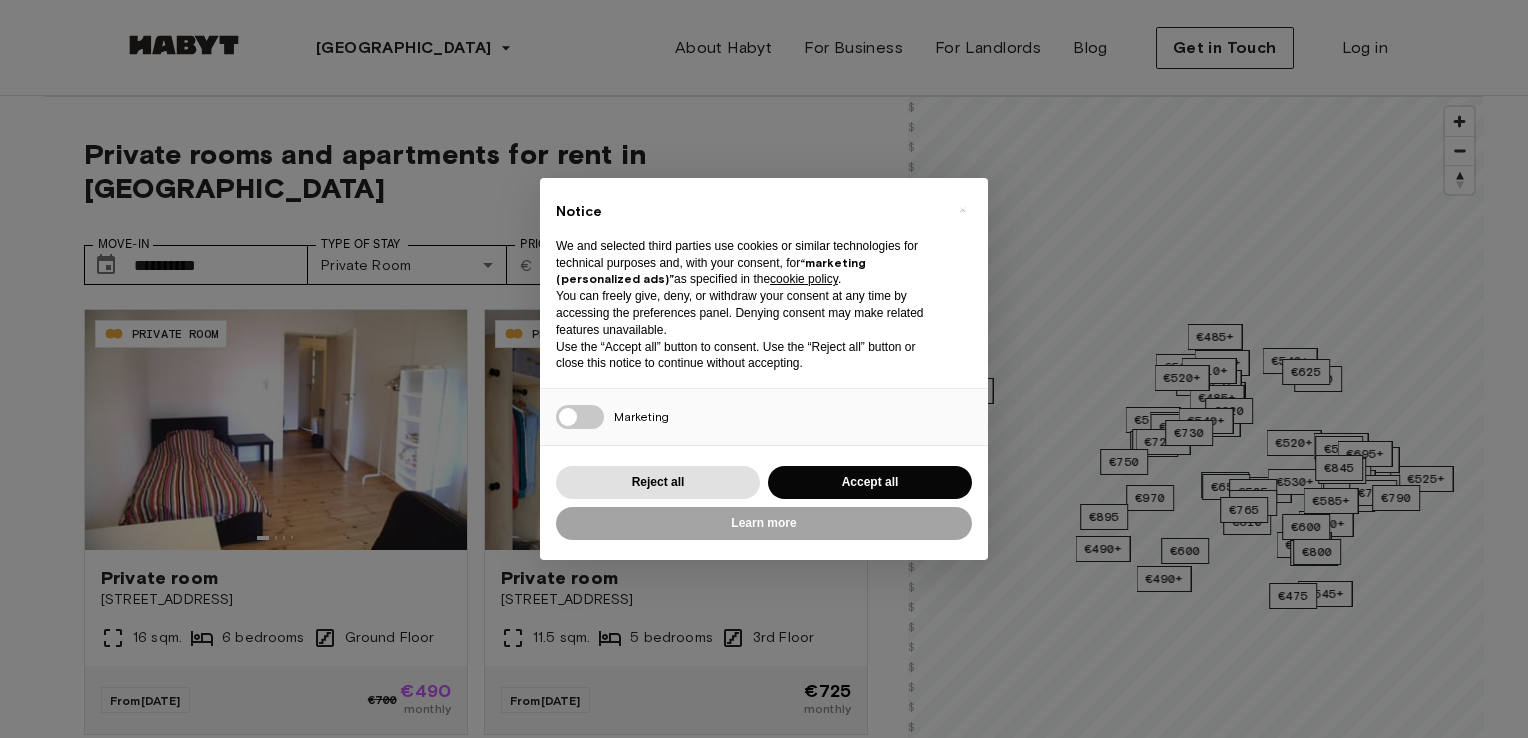 scroll, scrollTop: 0, scrollLeft: 0, axis: both 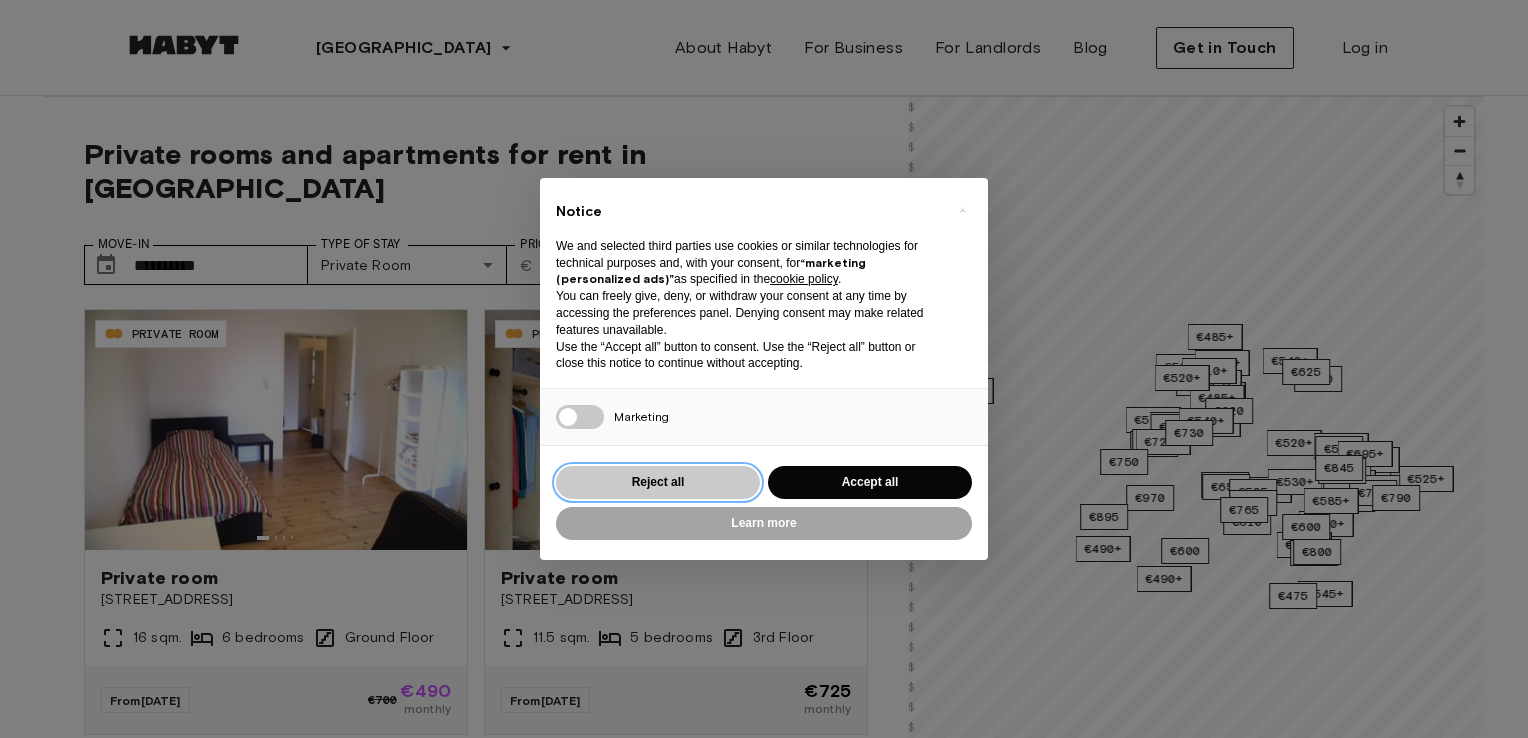 click on "Reject all" at bounding box center (658, 482) 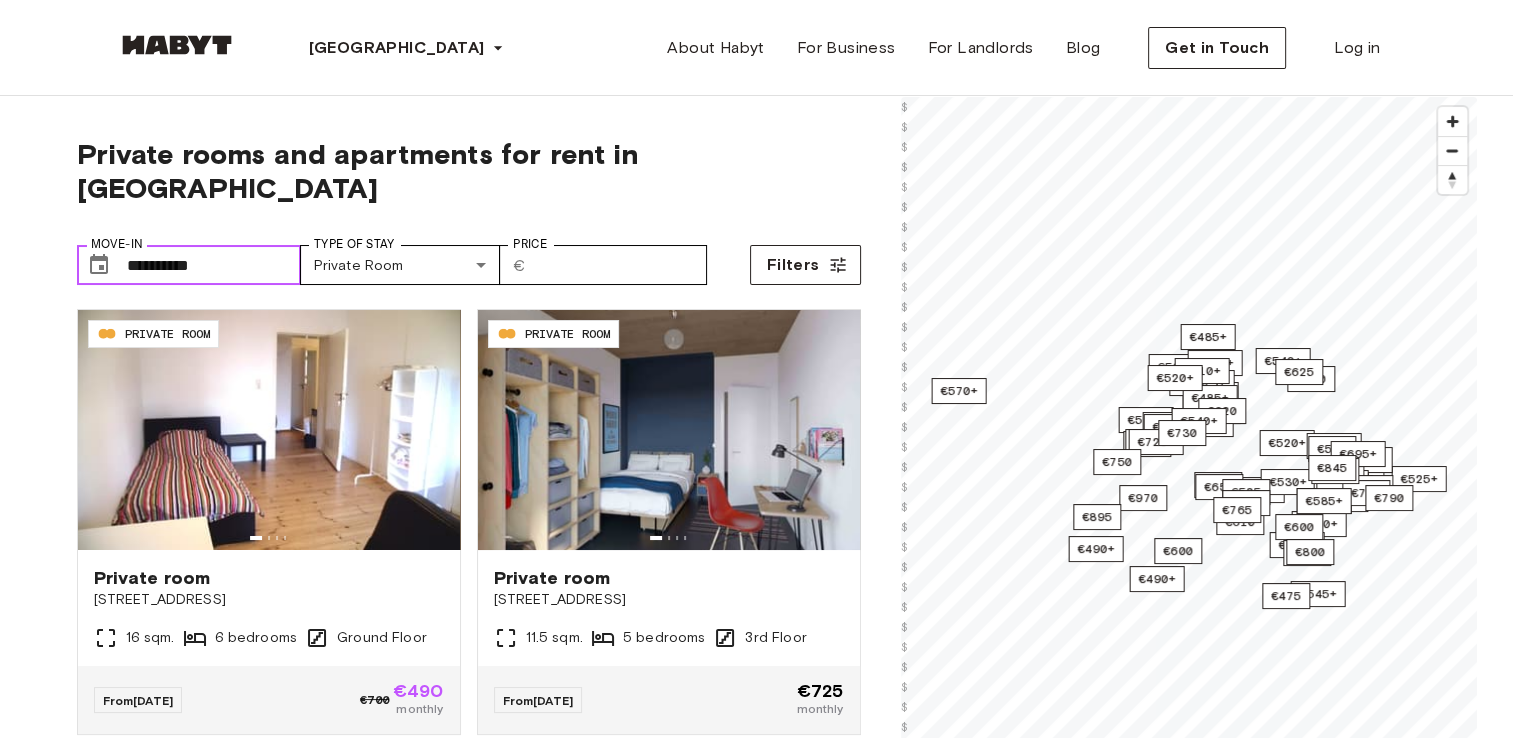 click on "**********" at bounding box center (214, 265) 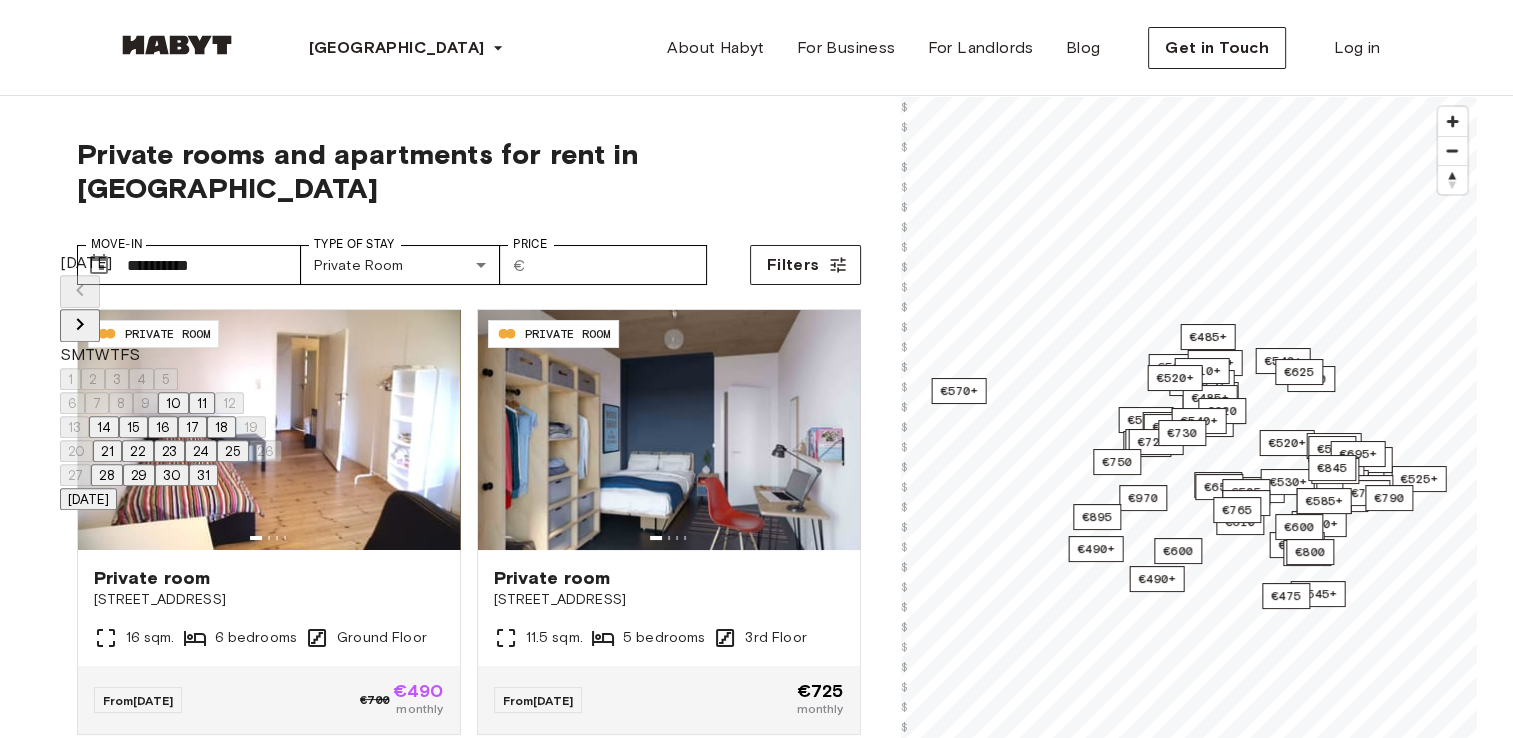 click 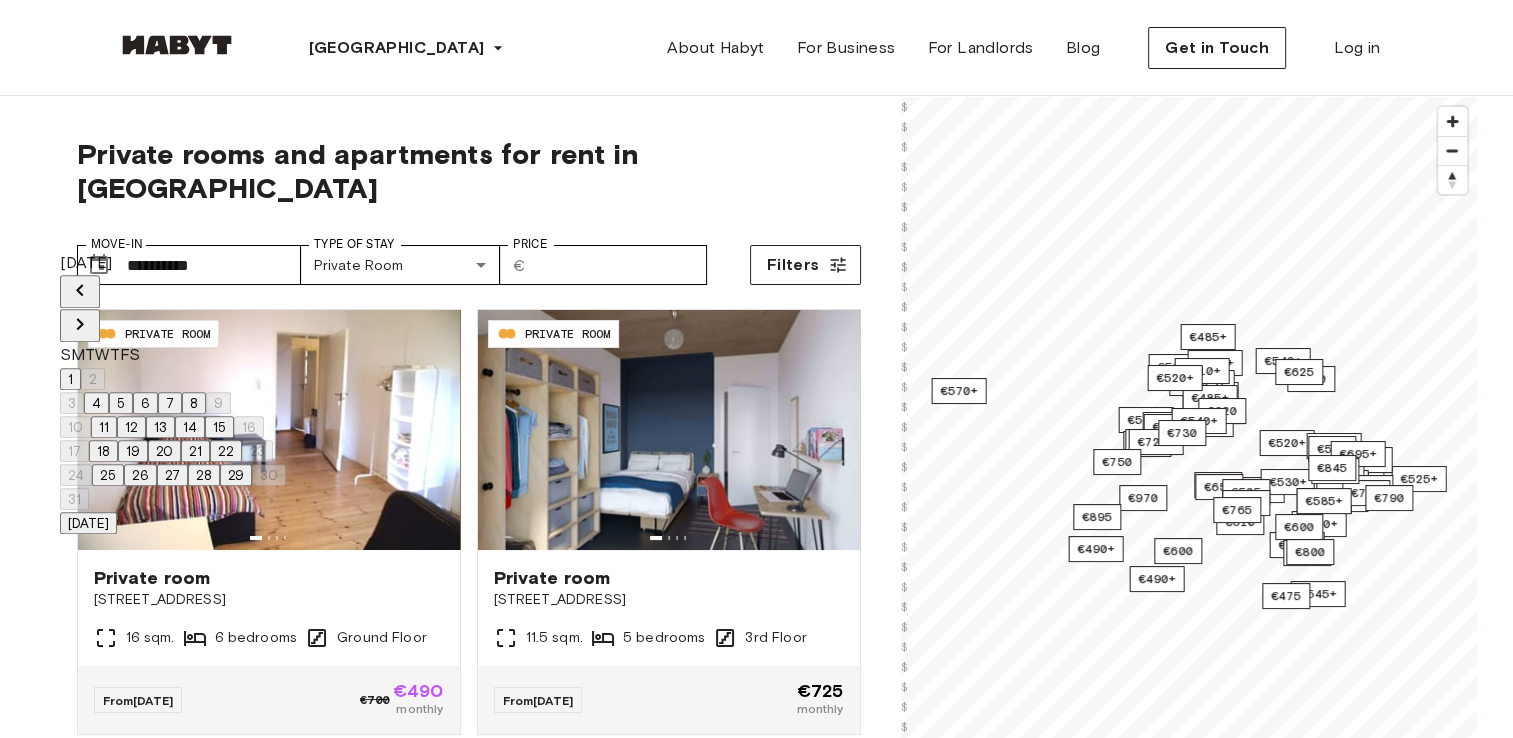 click on "3 4 5 6 7 8 9" at bounding box center (173, 403) 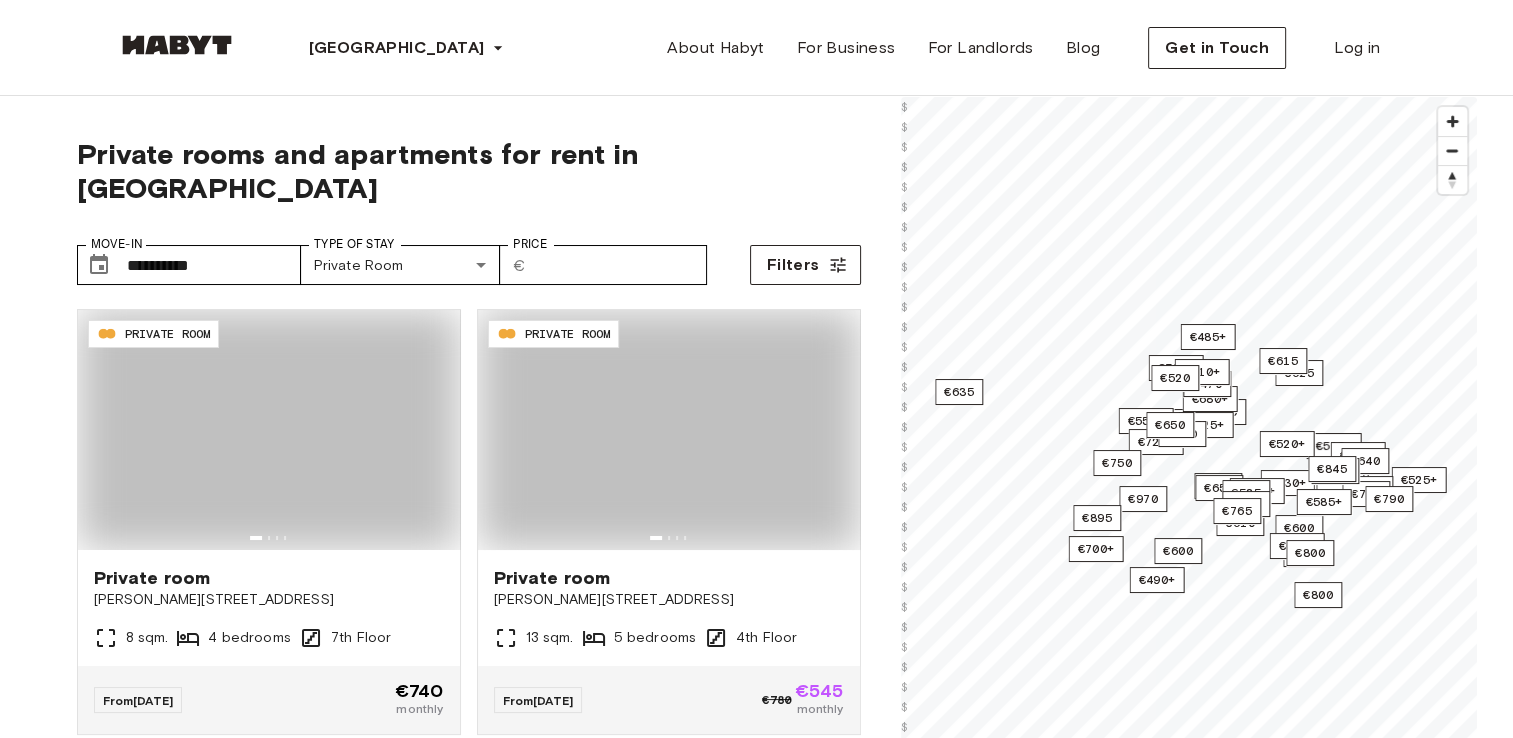 type on "**********" 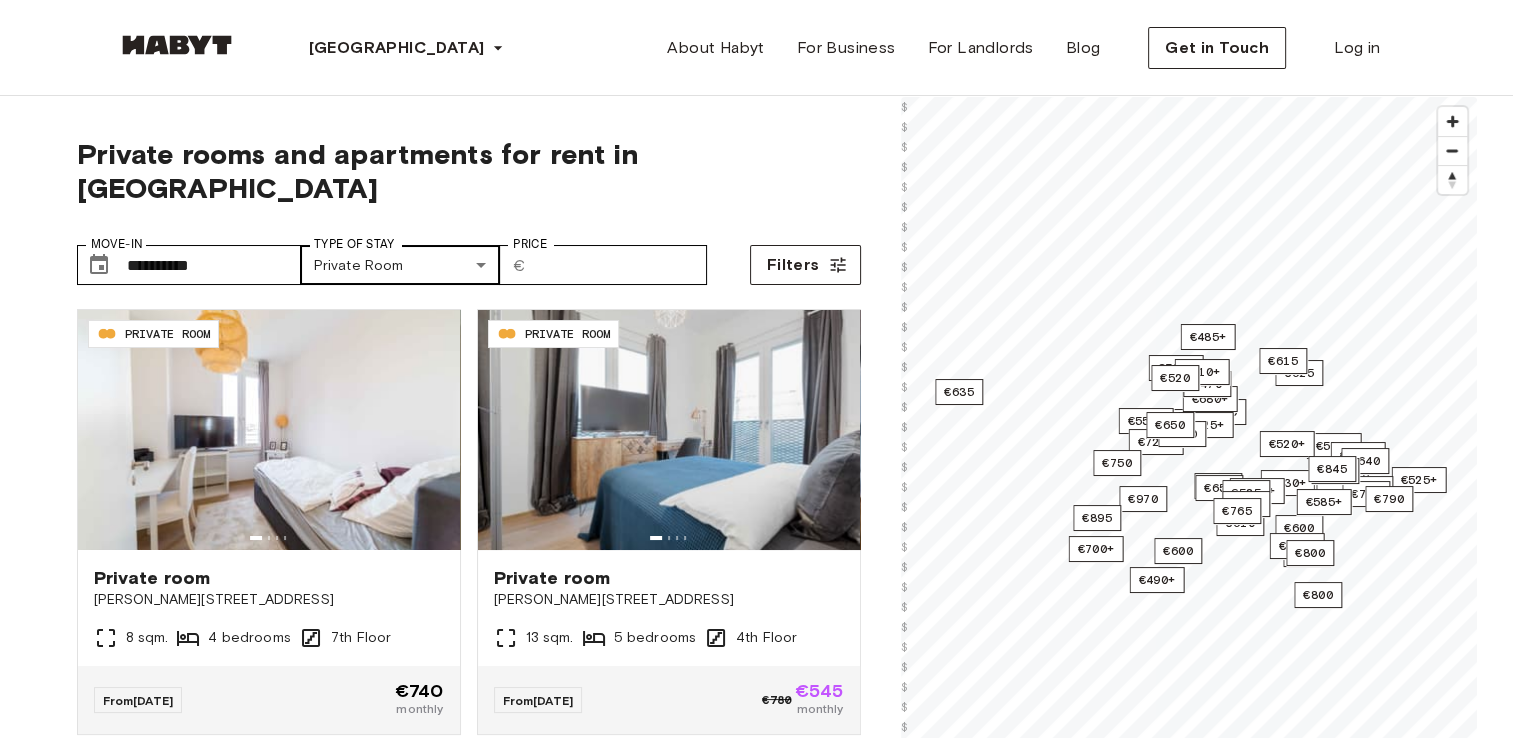 click on "Type of Stay" at bounding box center [354, 244] 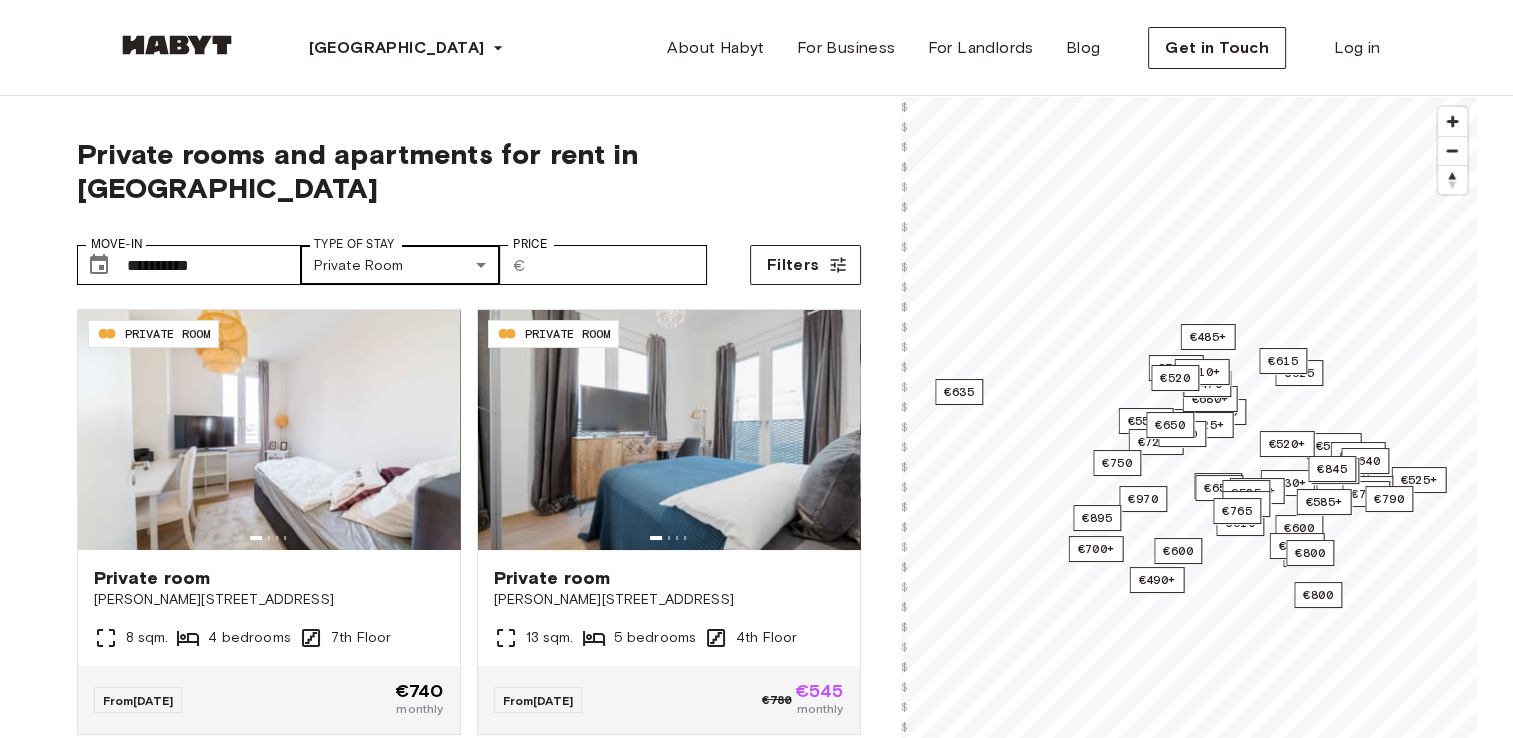 click on "Type of Stay" at bounding box center [354, 244] 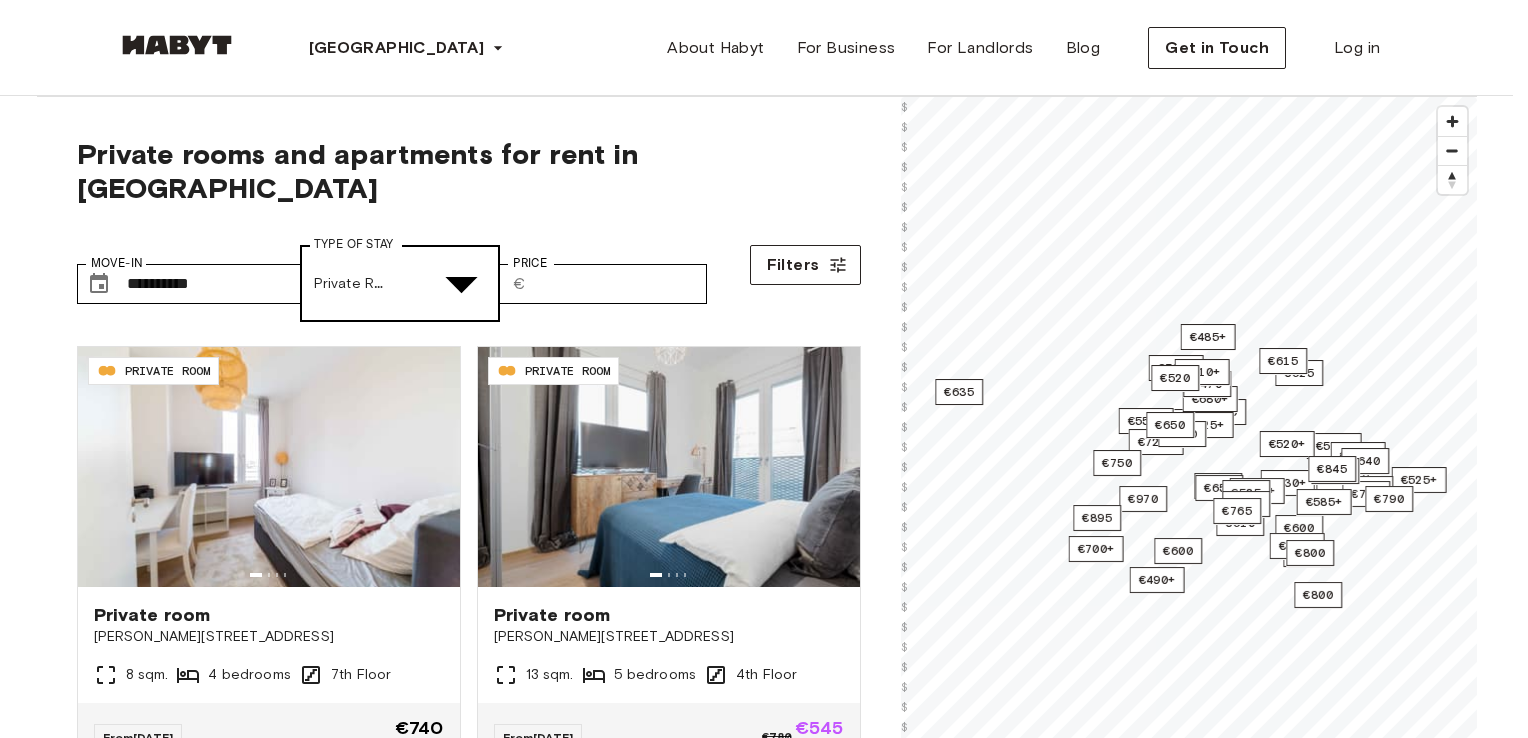 click on "**********" at bounding box center (764, 2675) 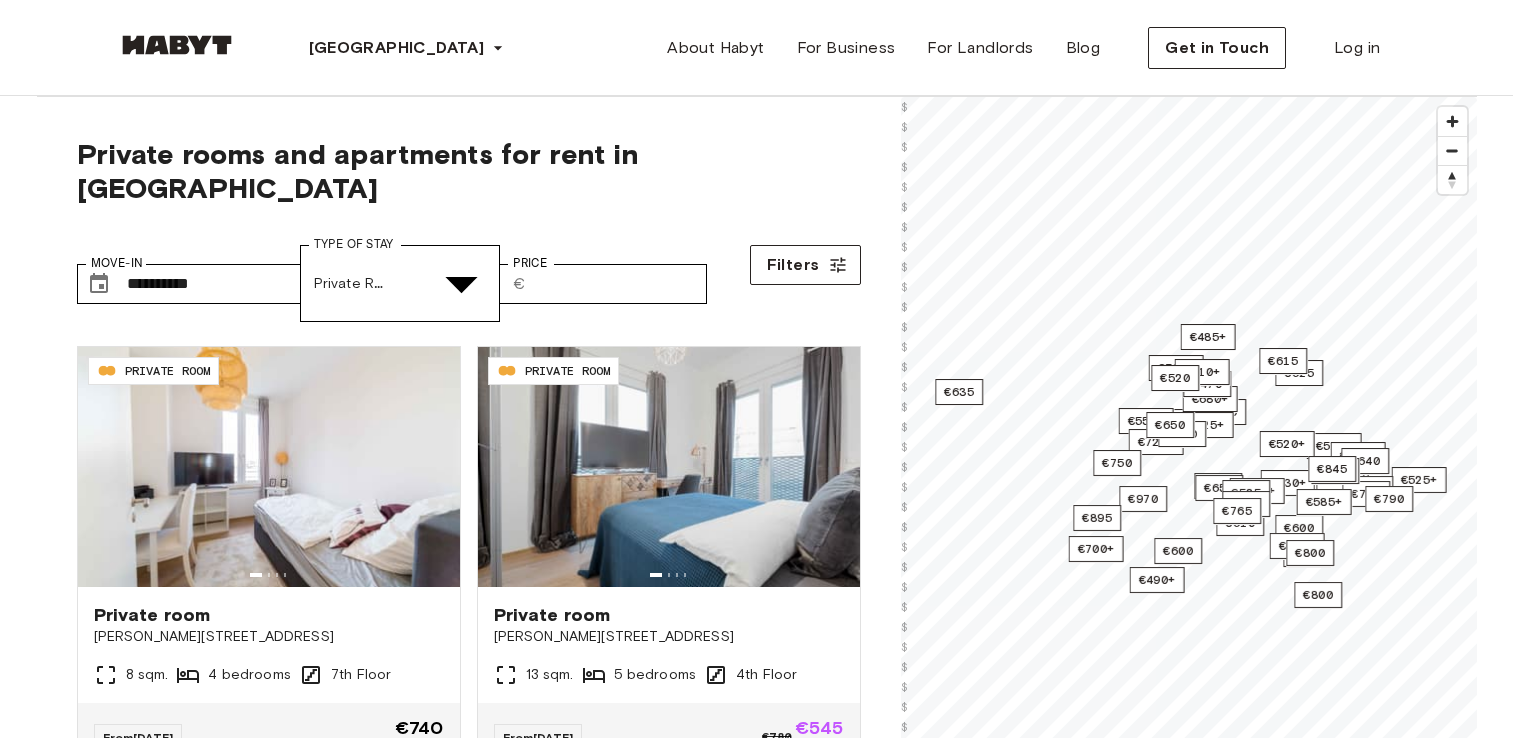 click at bounding box center (756, 4978) 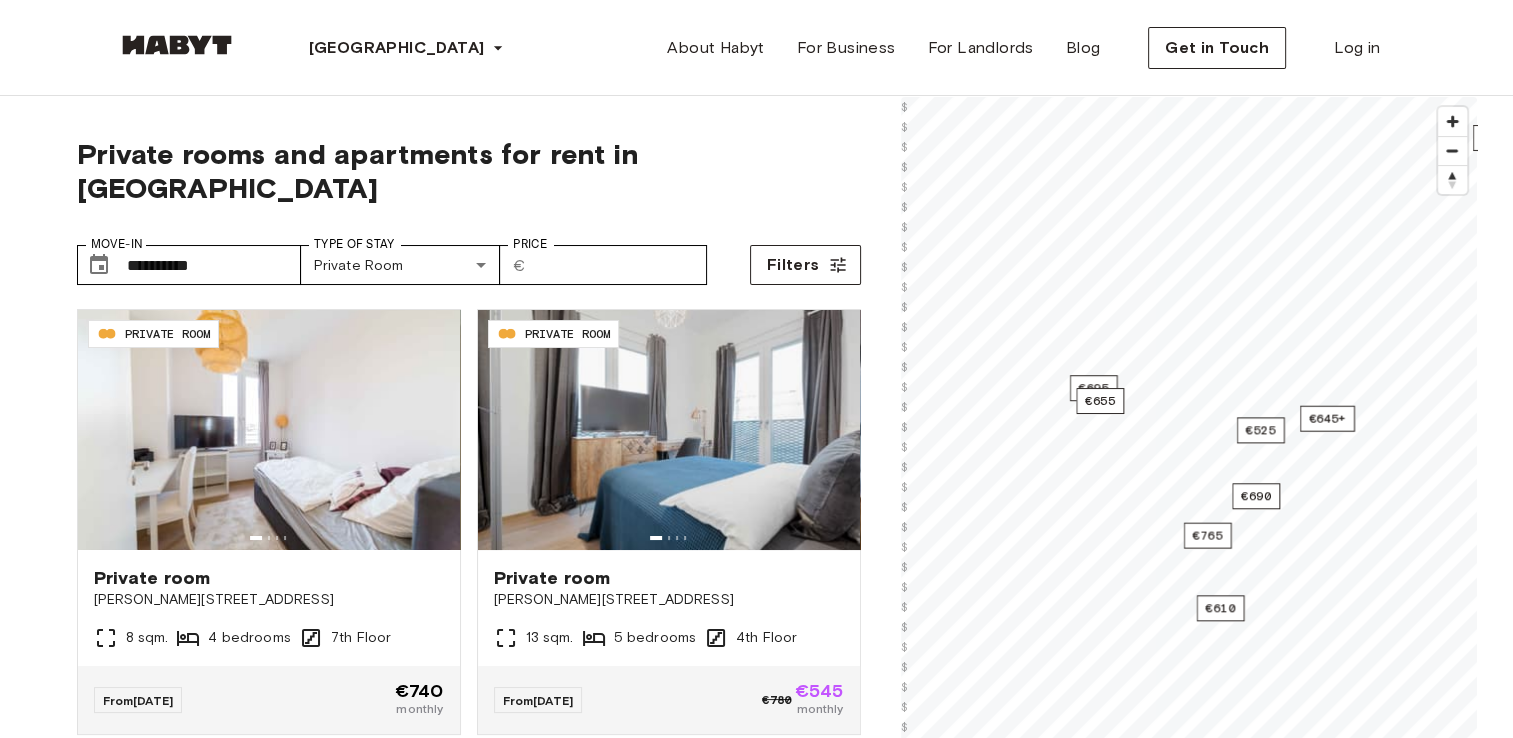 click on "**********" at bounding box center (756, 2462) 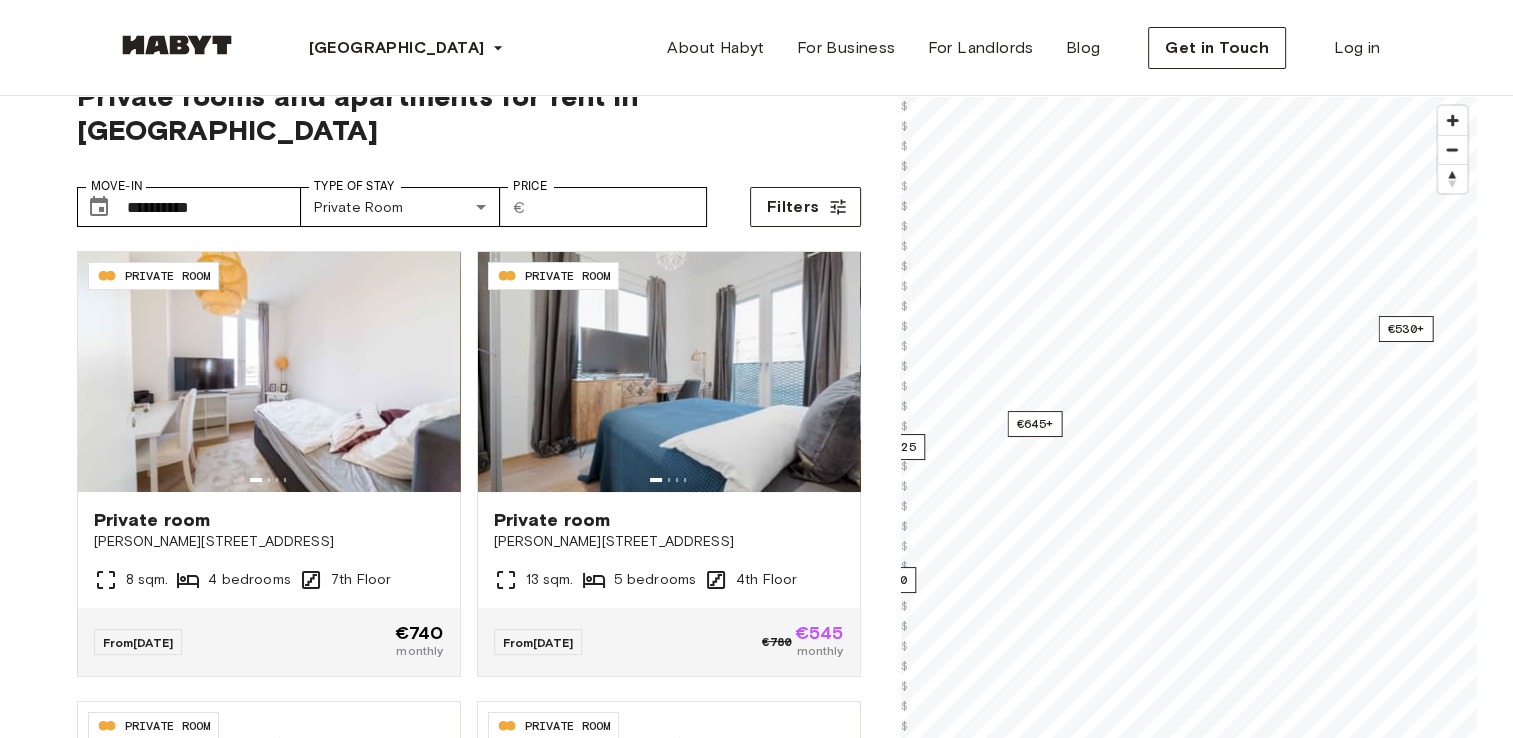 scroll, scrollTop: 0, scrollLeft: 0, axis: both 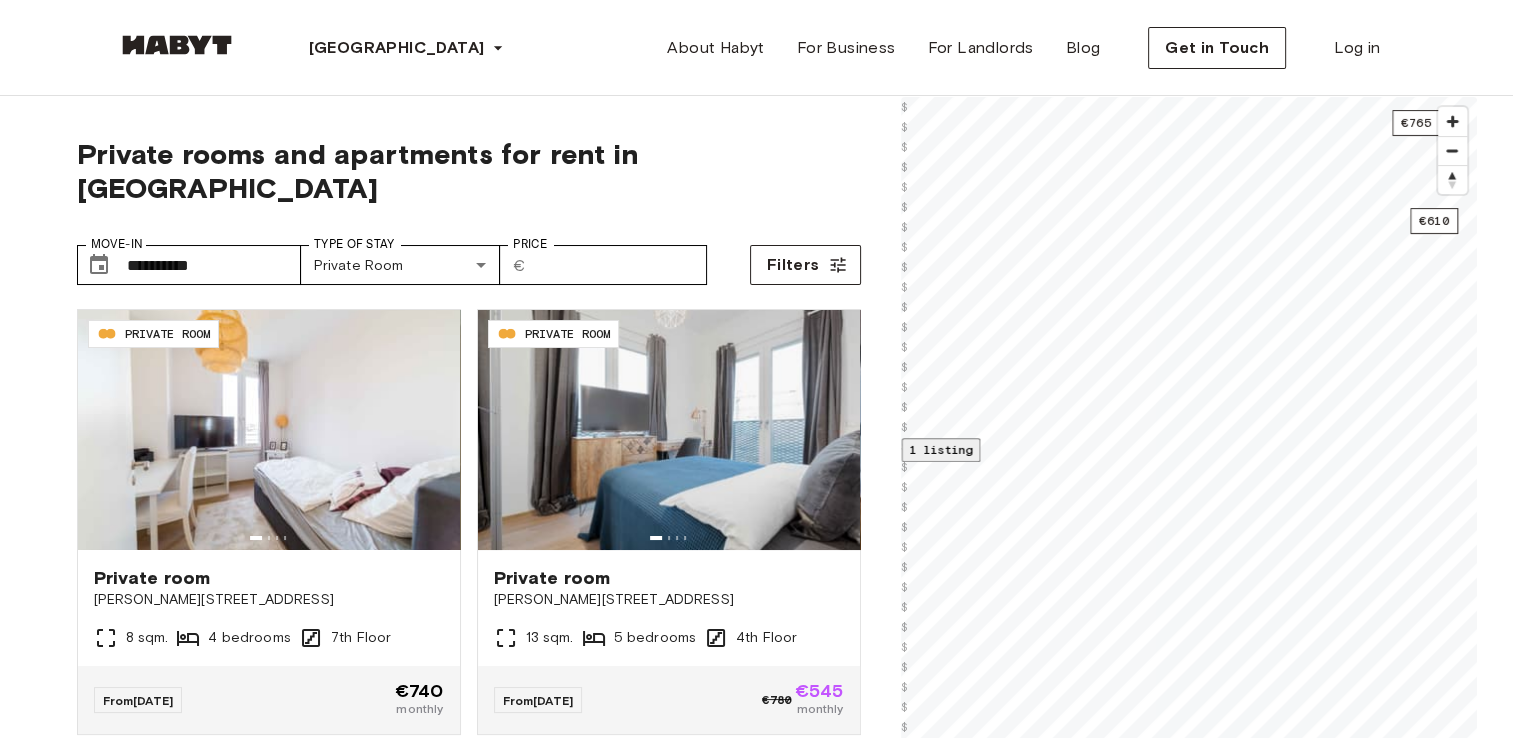 click on "1 listing" at bounding box center [940, 449] 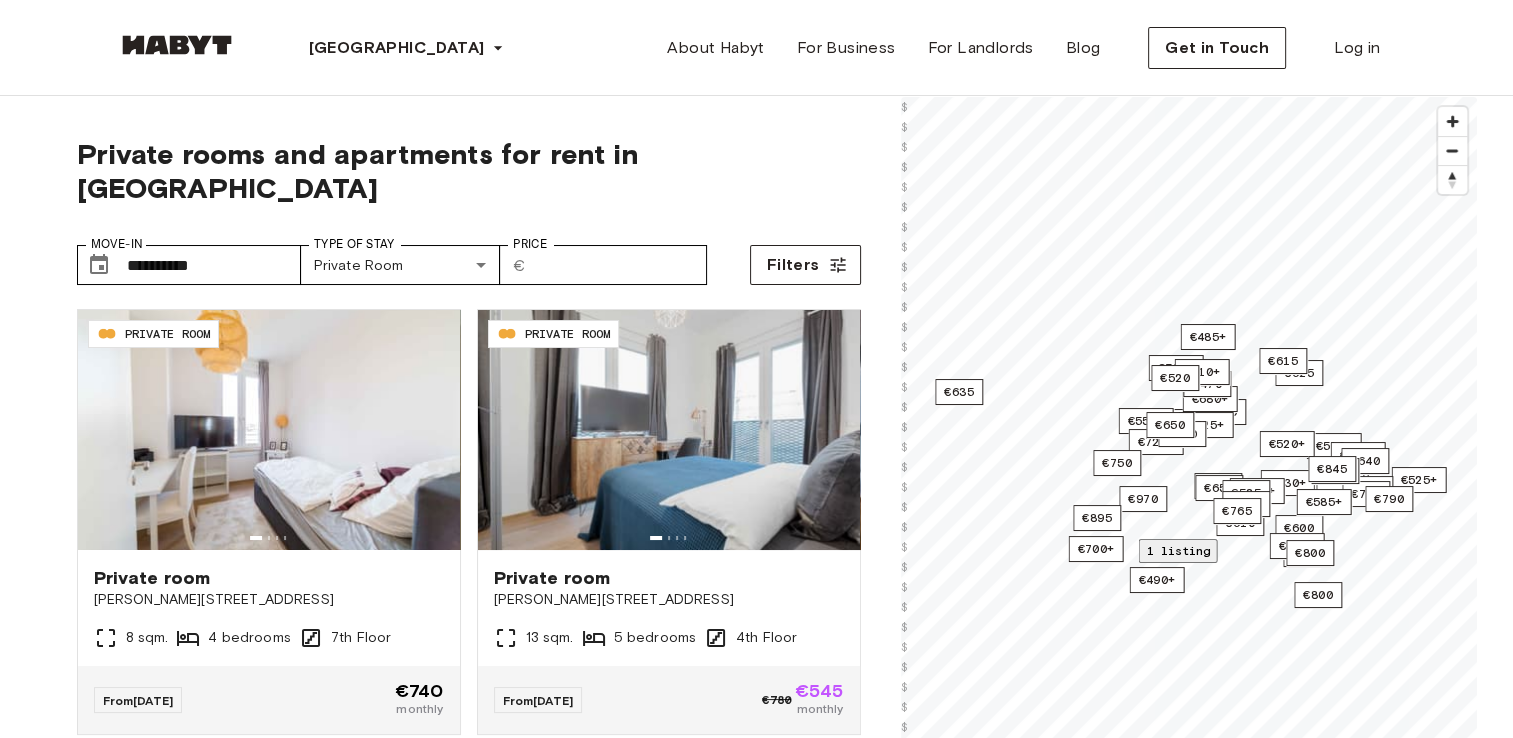 click on "6 bedrooms" at bounding box center (1438, 1673) 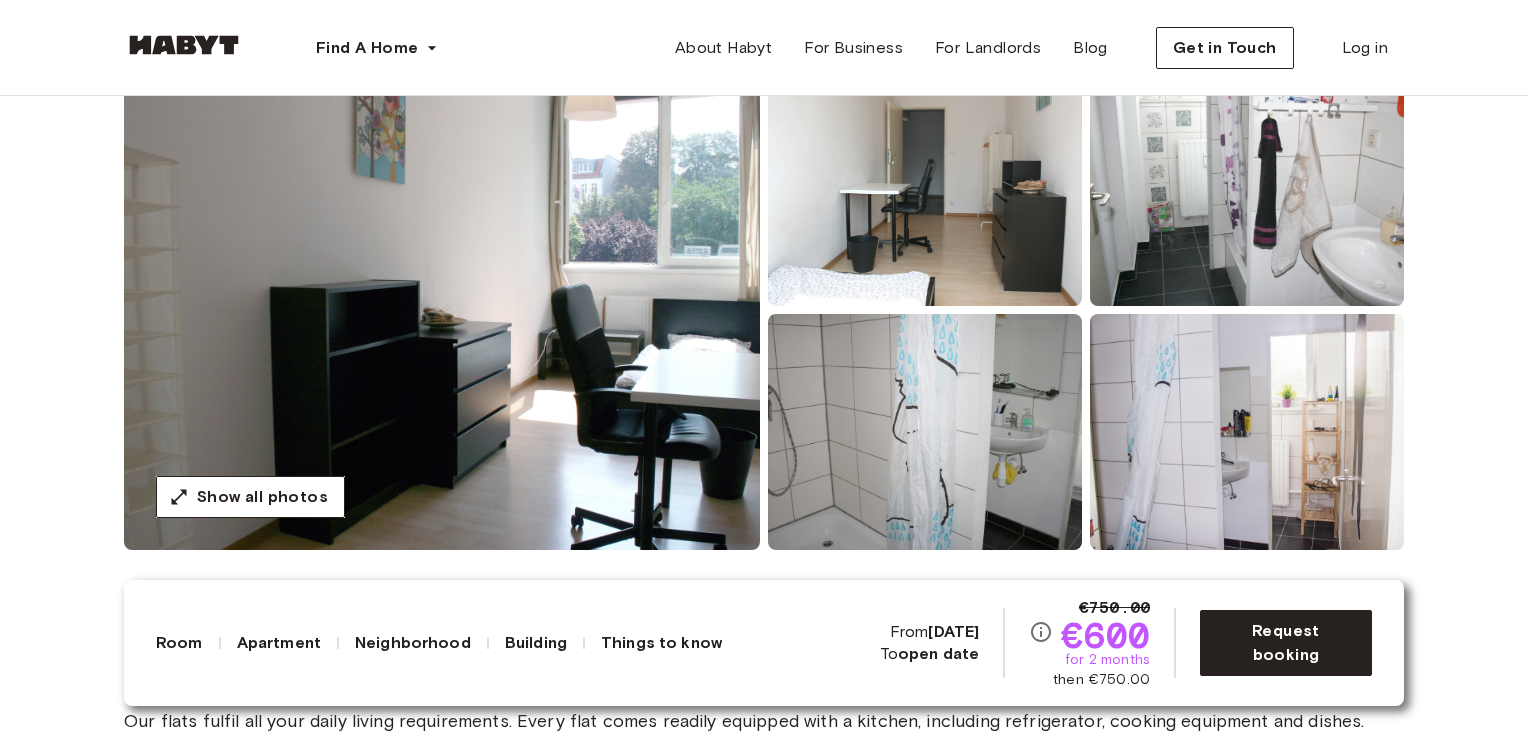 scroll, scrollTop: 201, scrollLeft: 0, axis: vertical 